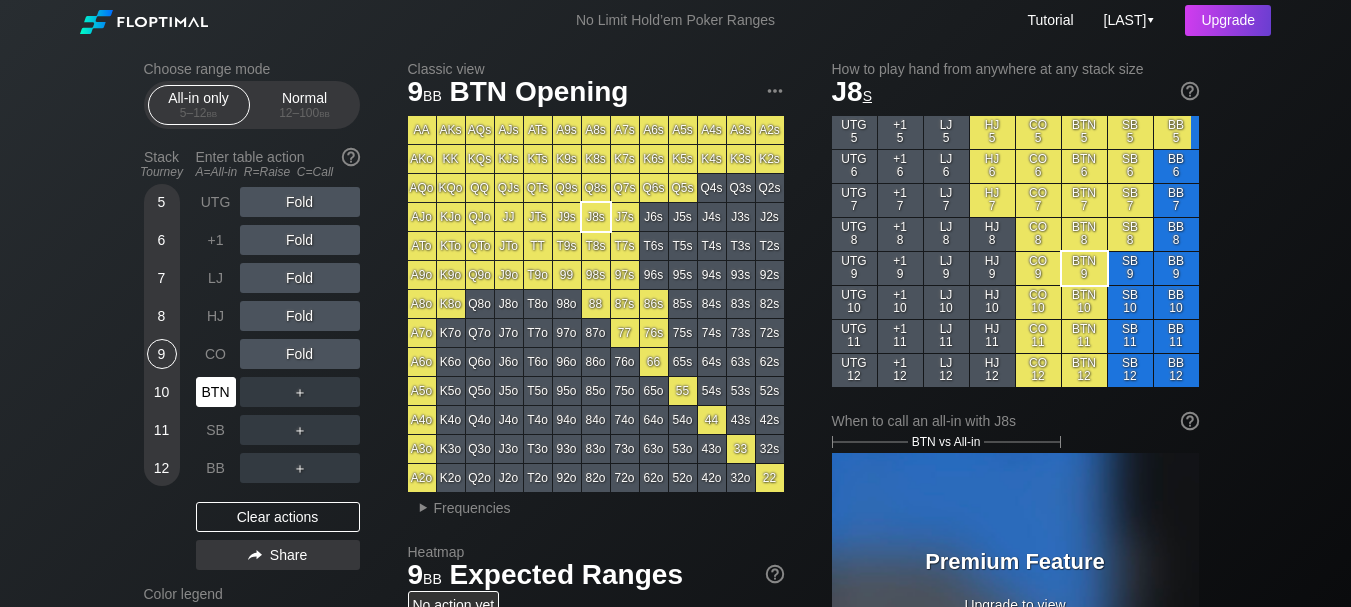scroll, scrollTop: 0, scrollLeft: 0, axis: both 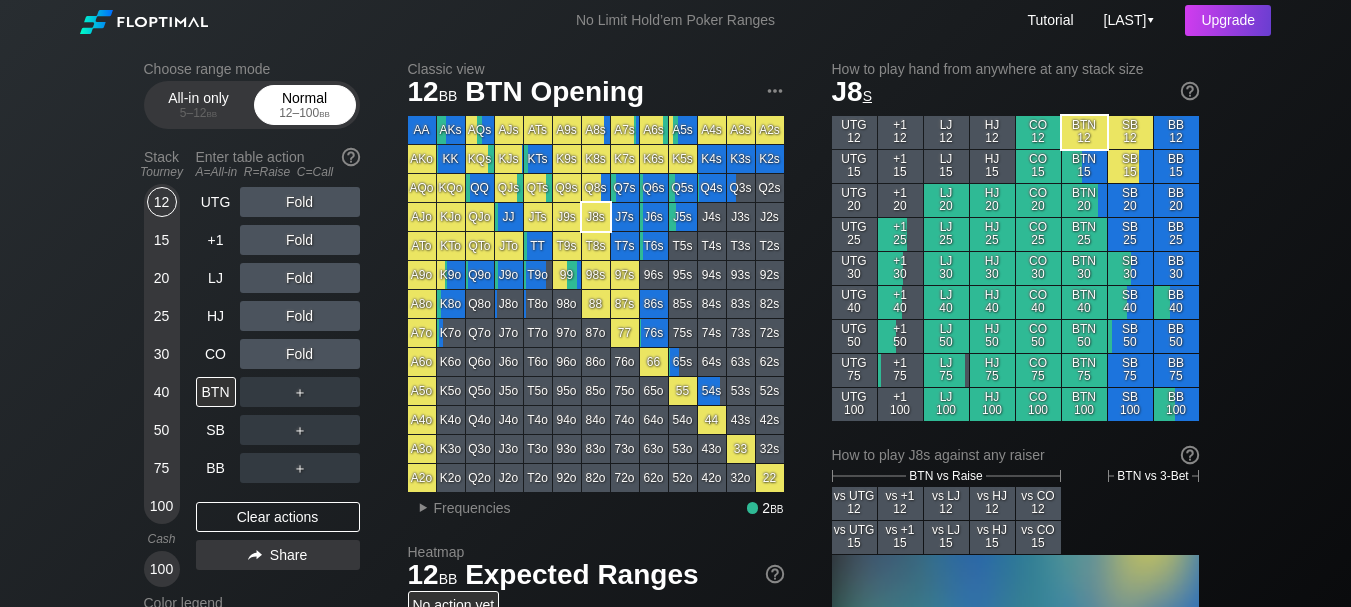 click on "Normal 12 – 100 bb" at bounding box center (305, 105) 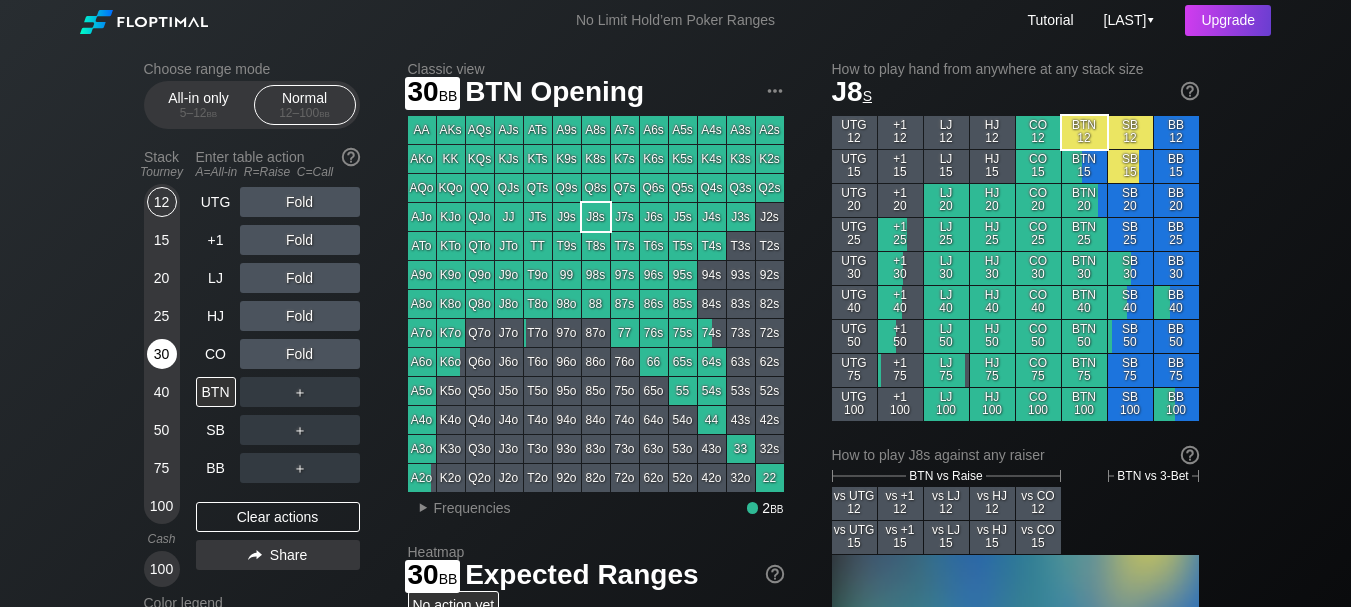 click on "30" at bounding box center [162, 354] 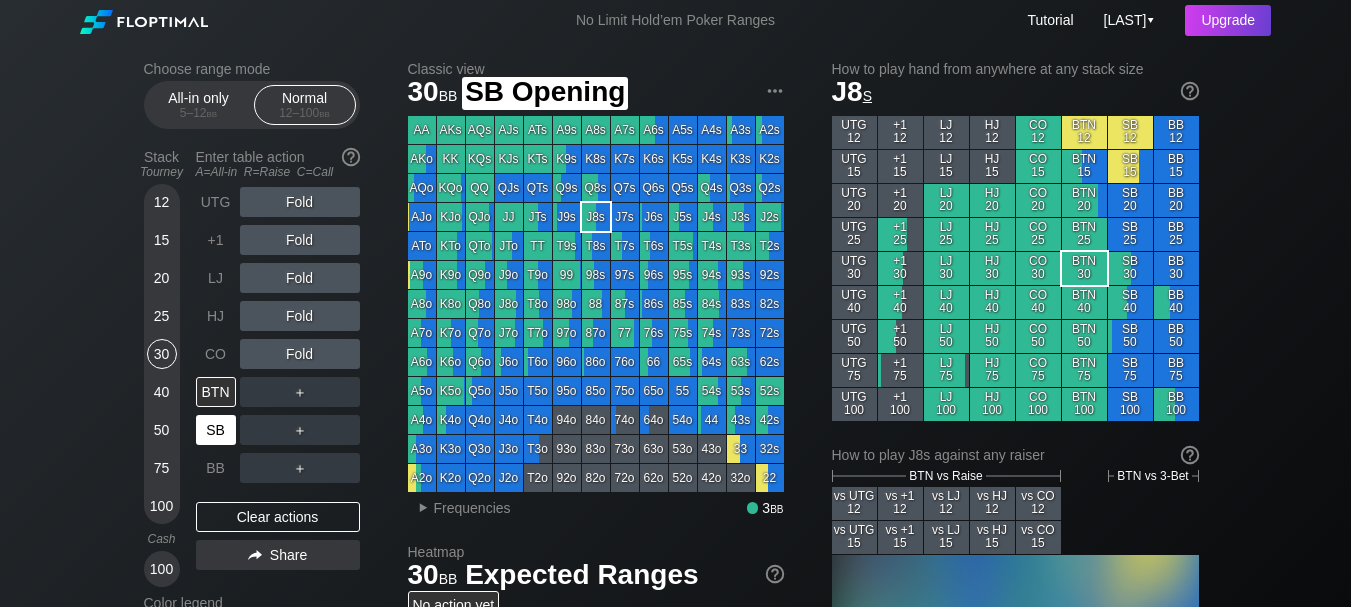 click on "SB" at bounding box center (216, 430) 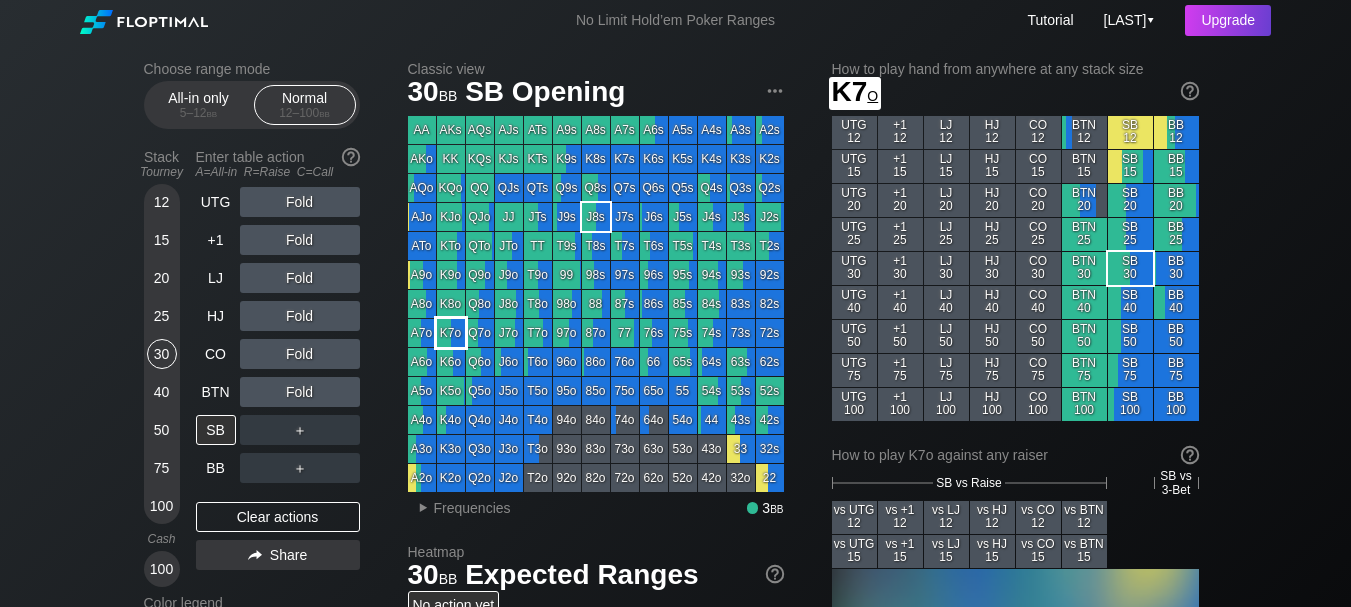 click on "K7o" at bounding box center (451, 333) 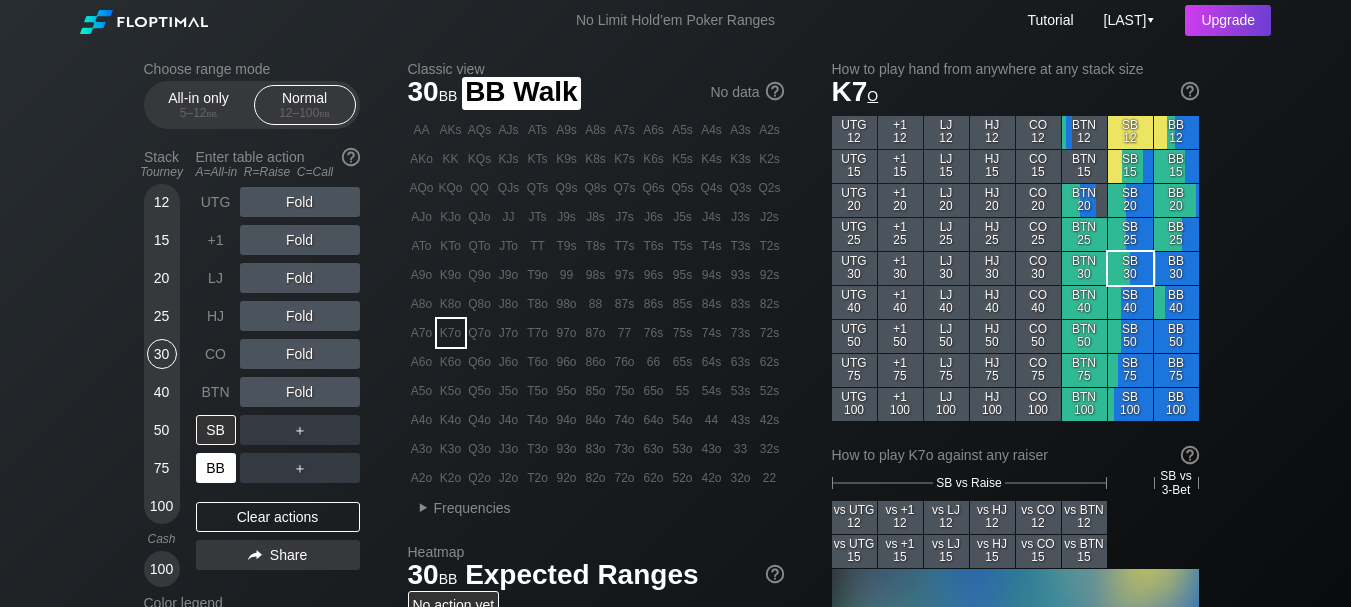 click on "BB" at bounding box center [216, 468] 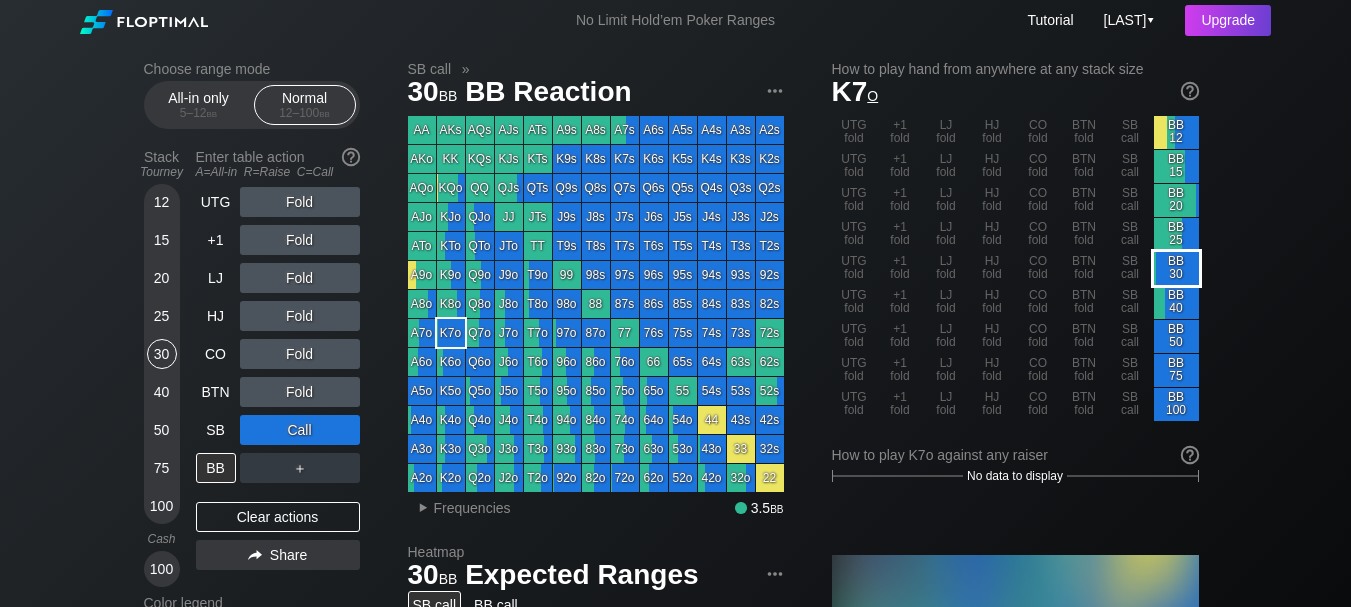 click on "BB 30" at bounding box center [1176, 268] 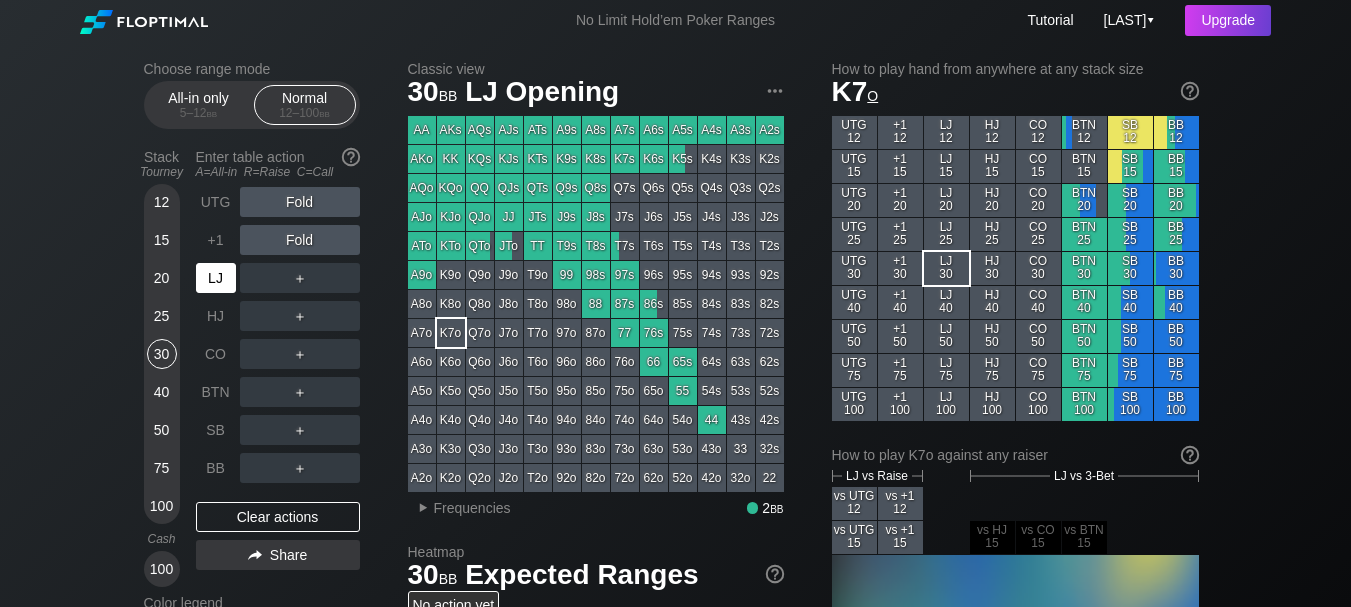 click on "LJ" at bounding box center (216, 278) 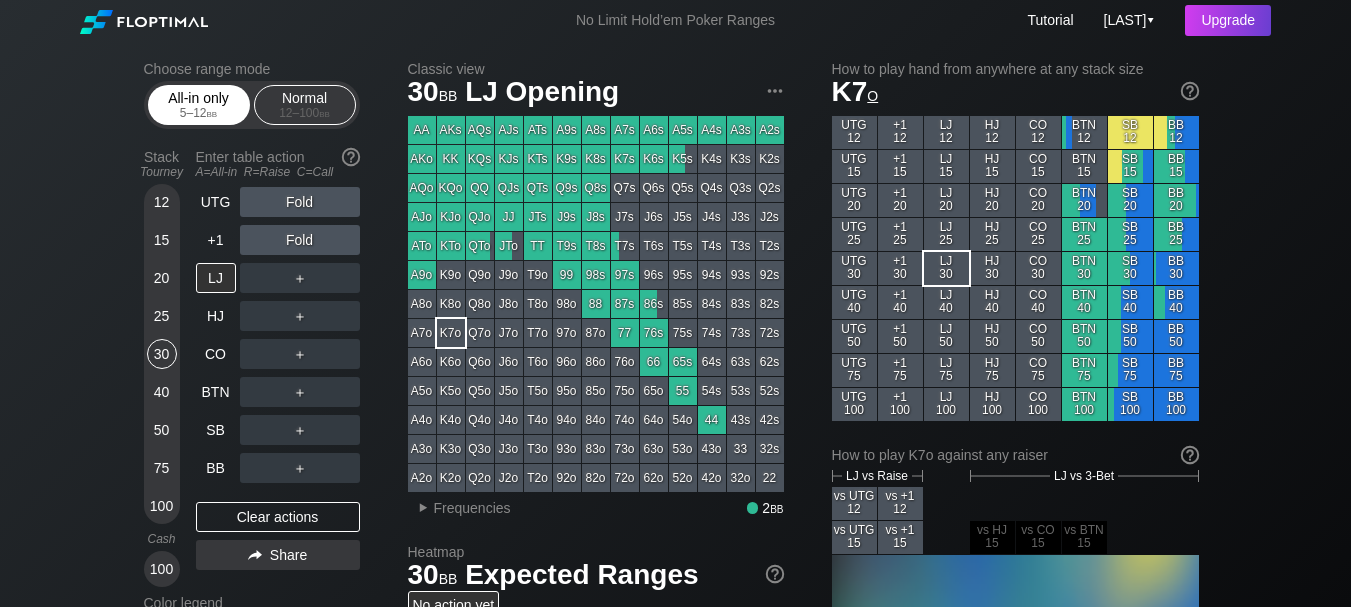 click on "All-in only 5 – 12 bb" at bounding box center [199, 105] 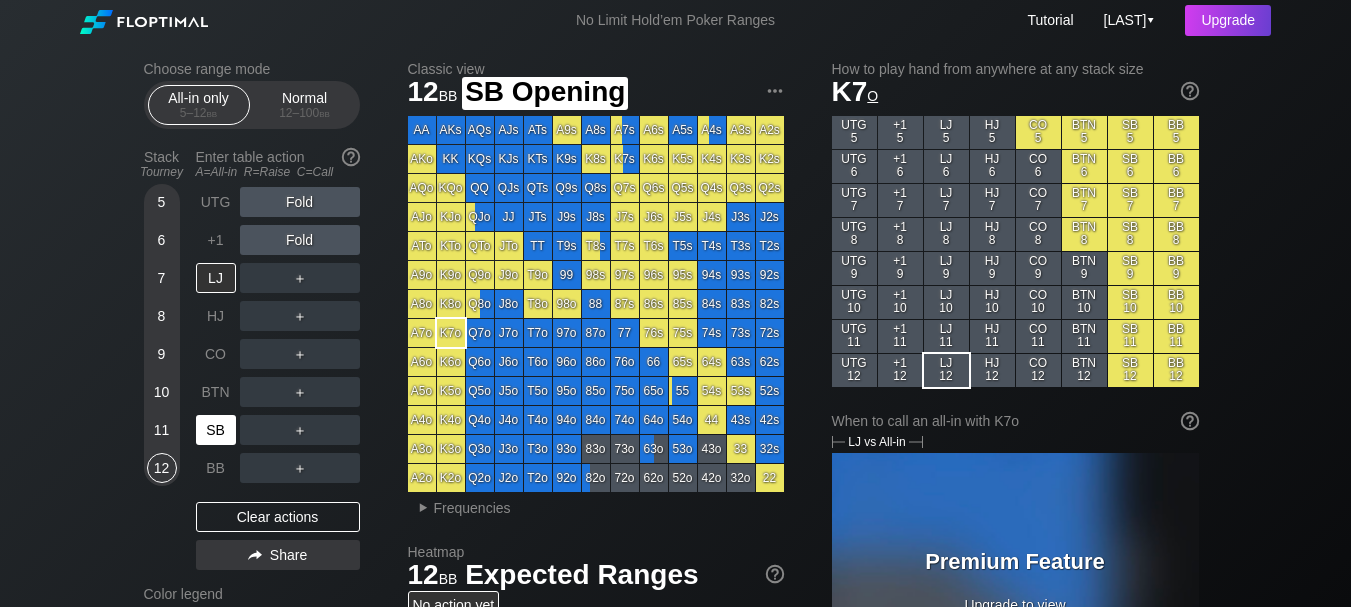 click on "SB" at bounding box center (216, 430) 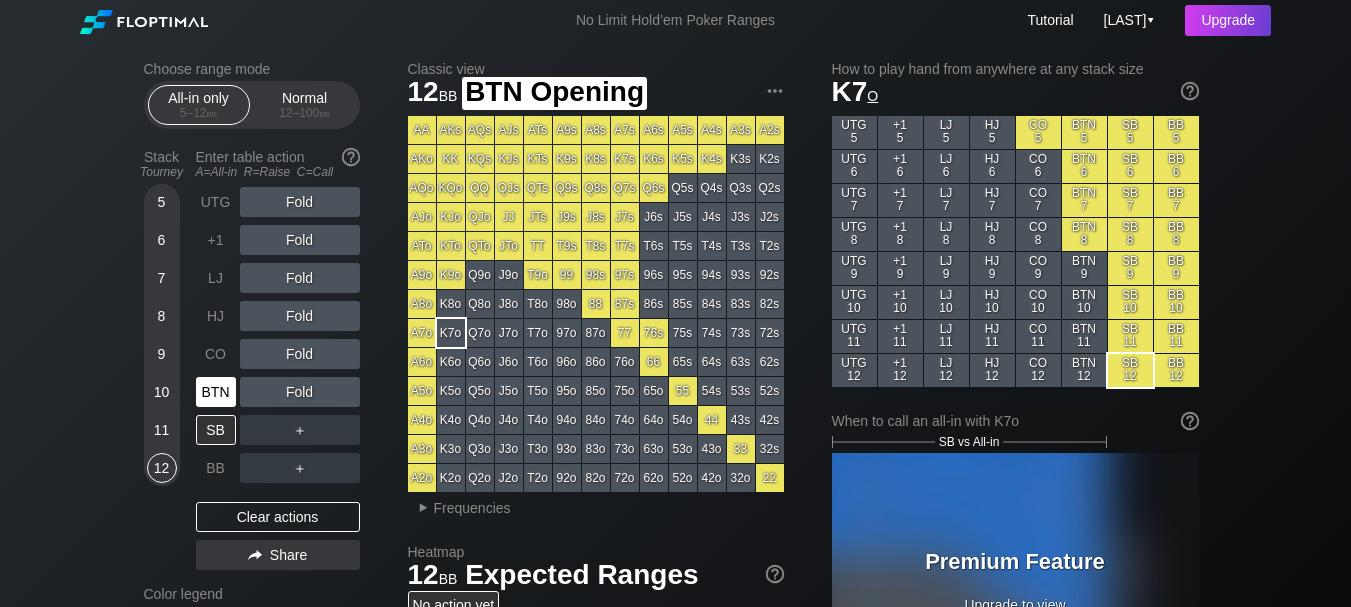 click on "BTN" at bounding box center [216, 392] 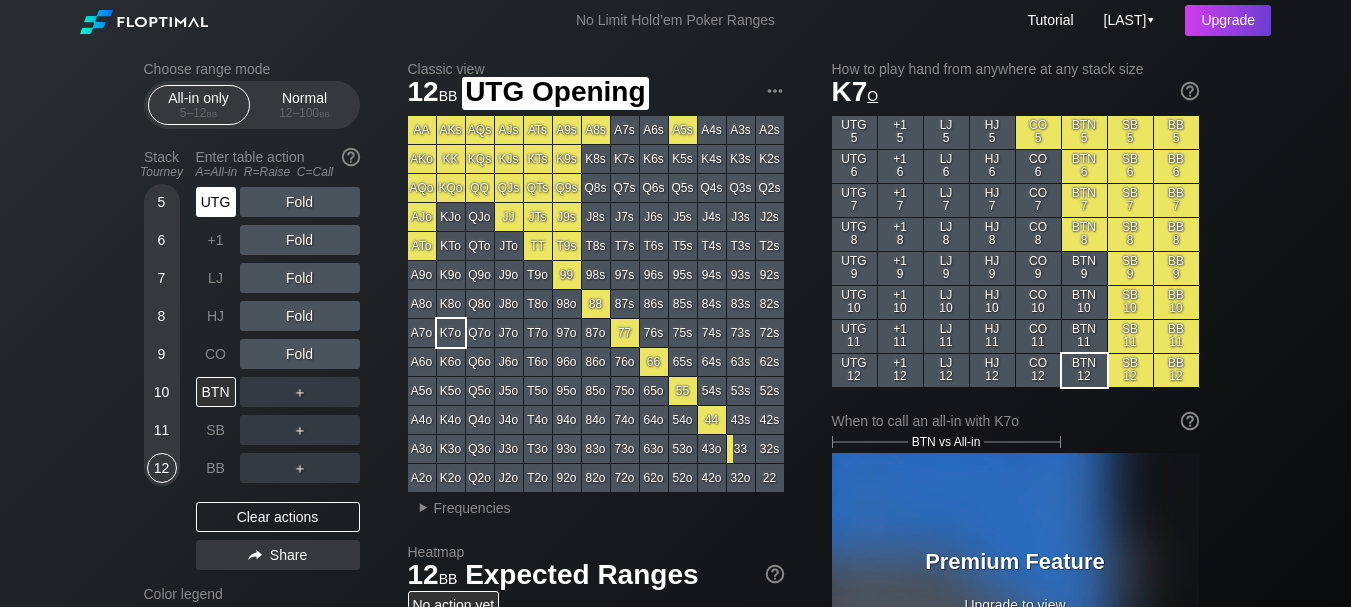 click on "UTG" at bounding box center (216, 202) 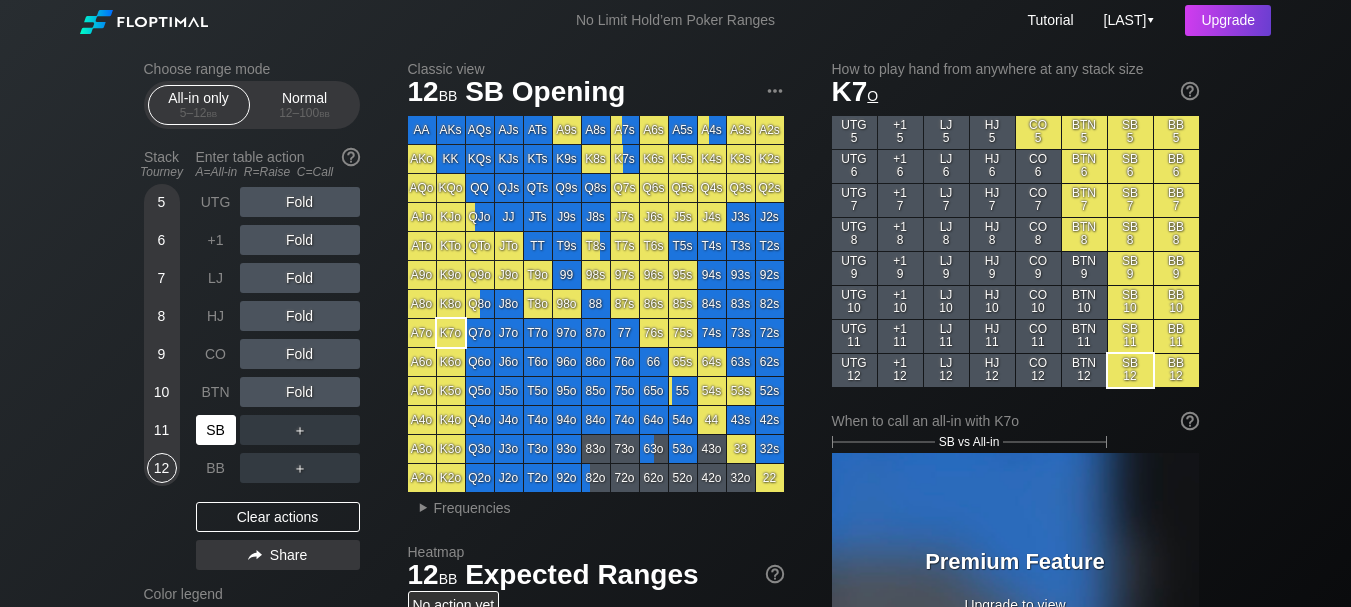 click on "SB" at bounding box center [216, 430] 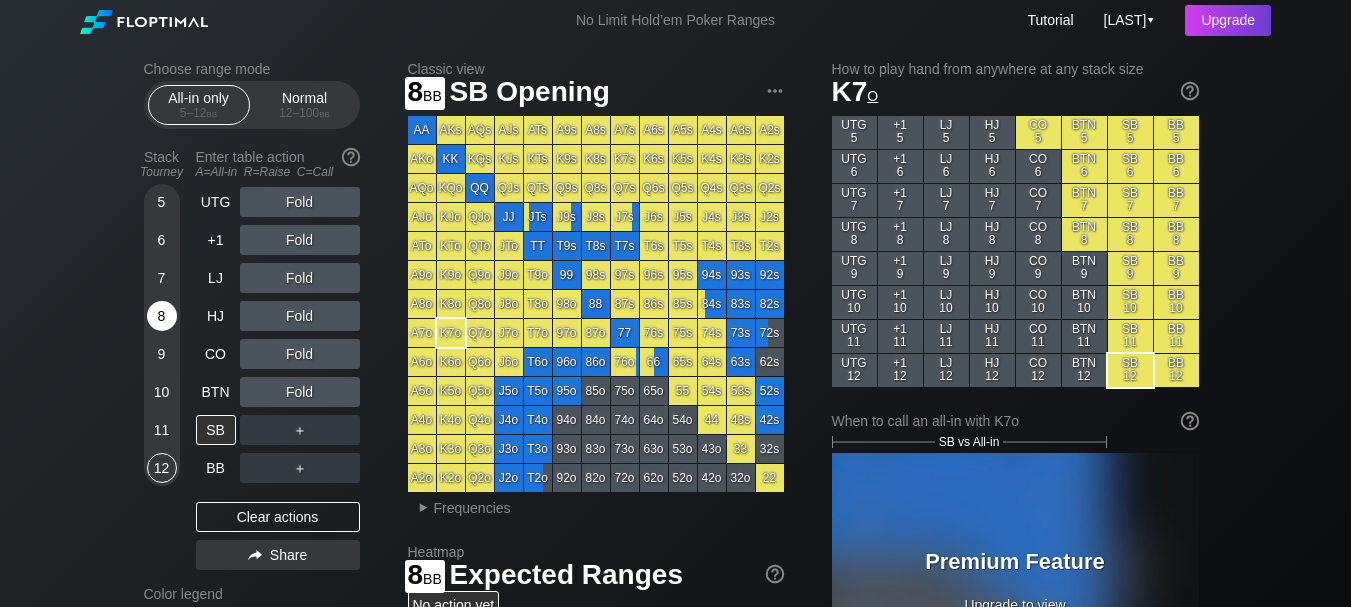 click on "8" at bounding box center (162, 316) 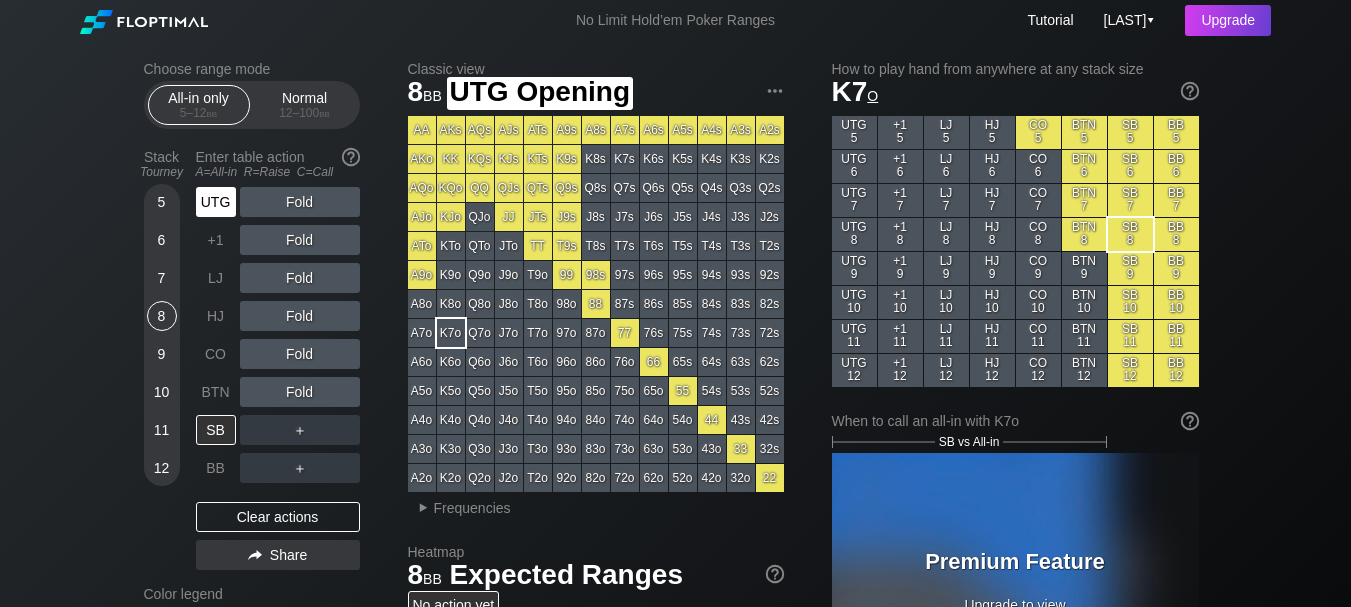 click on "UTG" at bounding box center (216, 202) 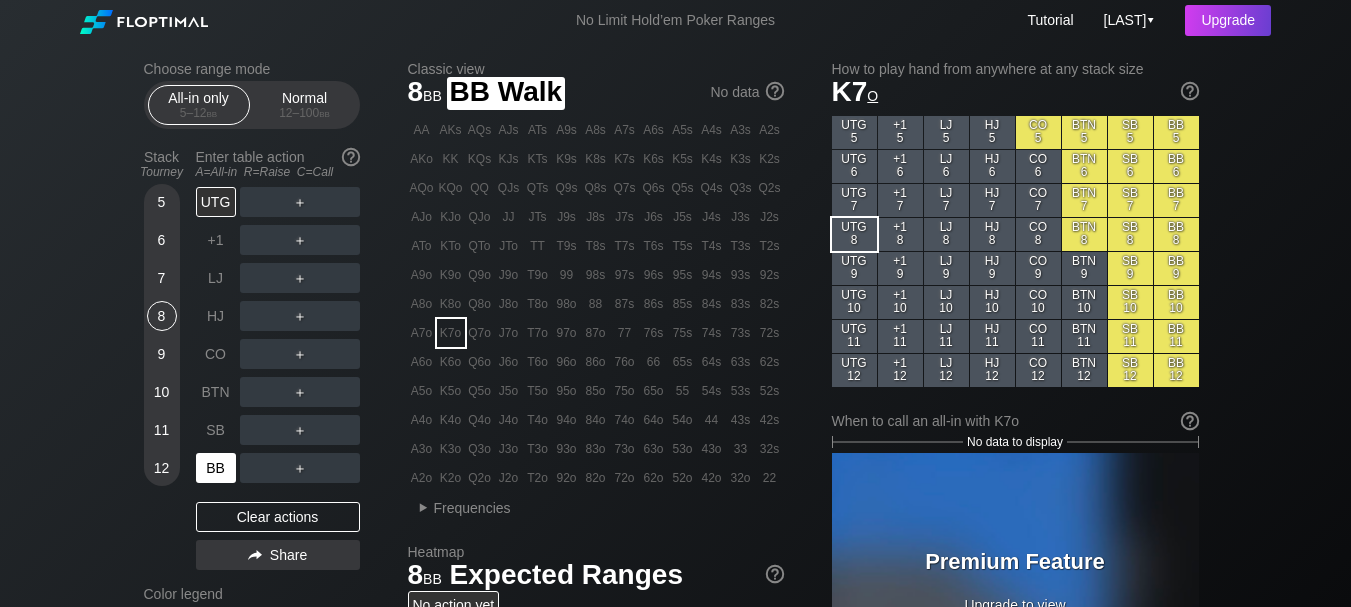 click on "BB" at bounding box center (216, 468) 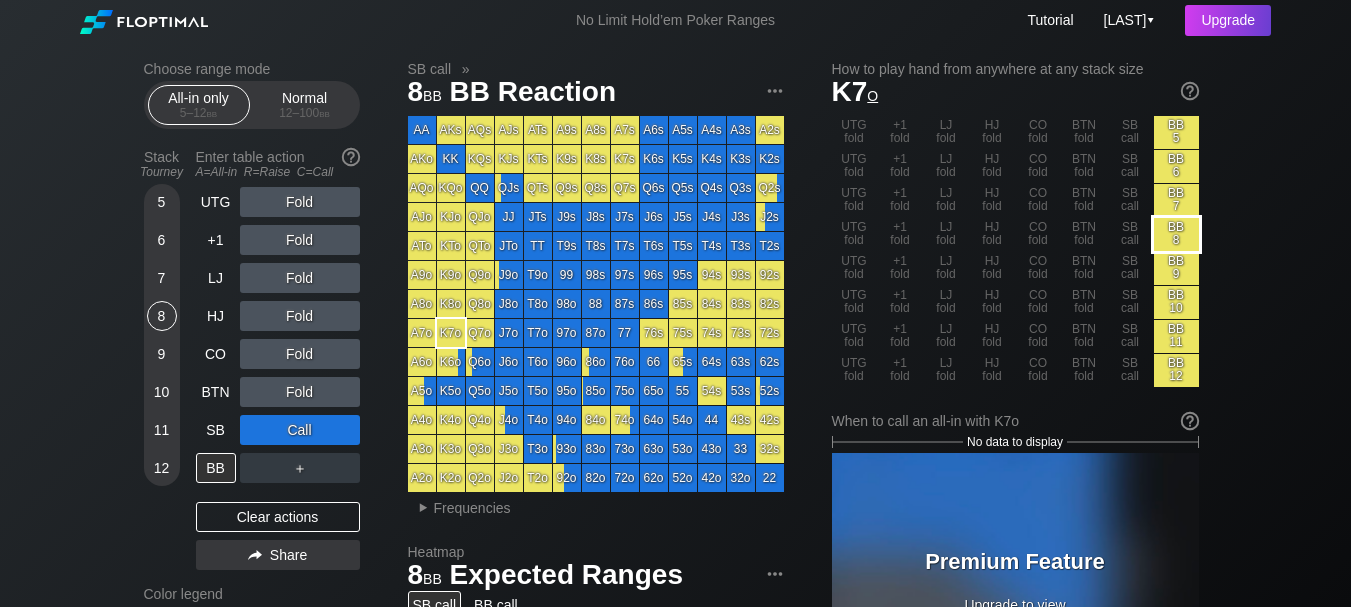 click on "BB 8" at bounding box center (1176, 234) 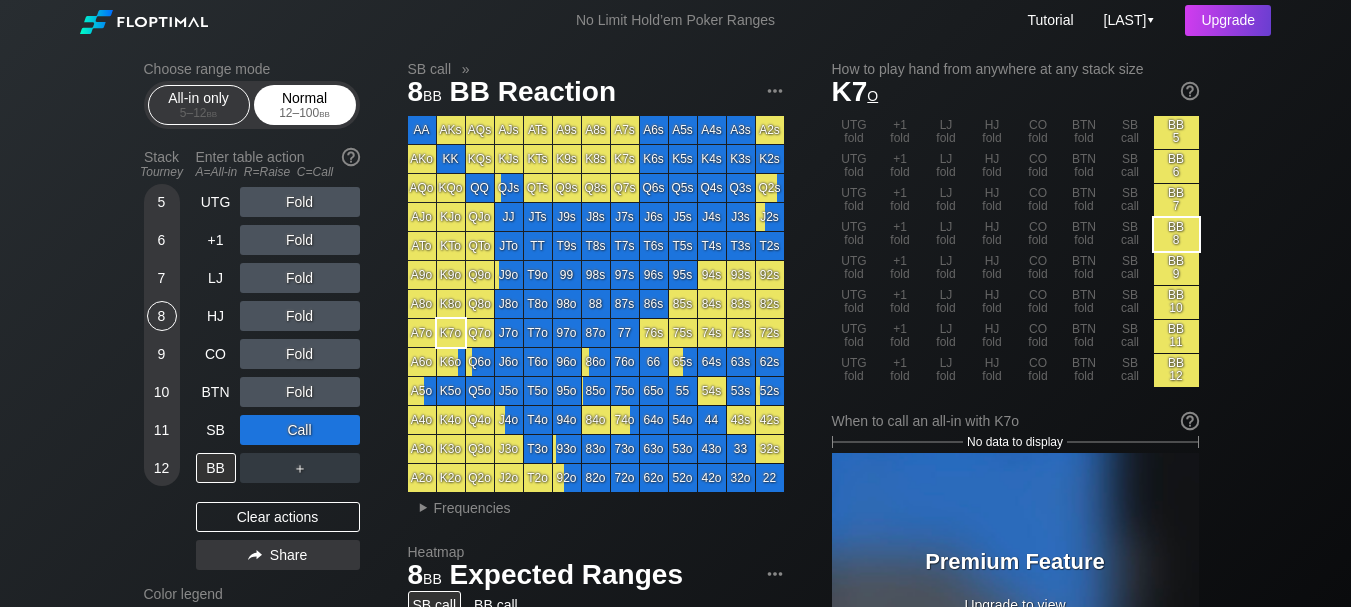 click on "12 – 100 bb" at bounding box center [305, 113] 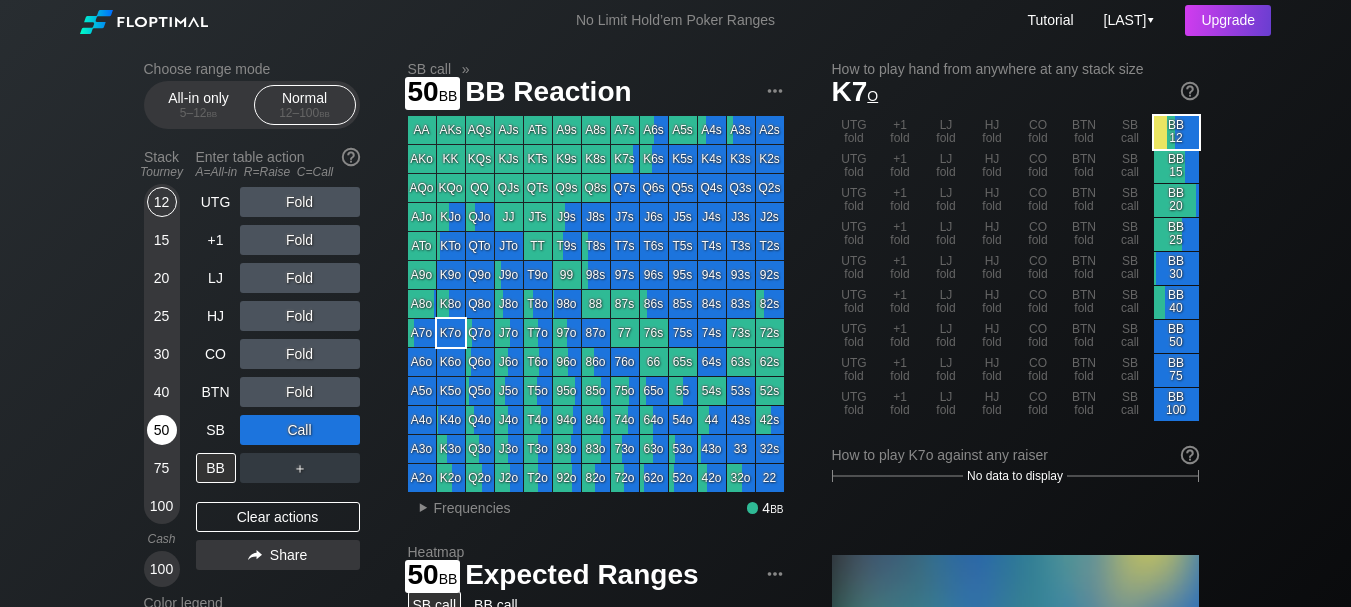 click on "50" at bounding box center (162, 430) 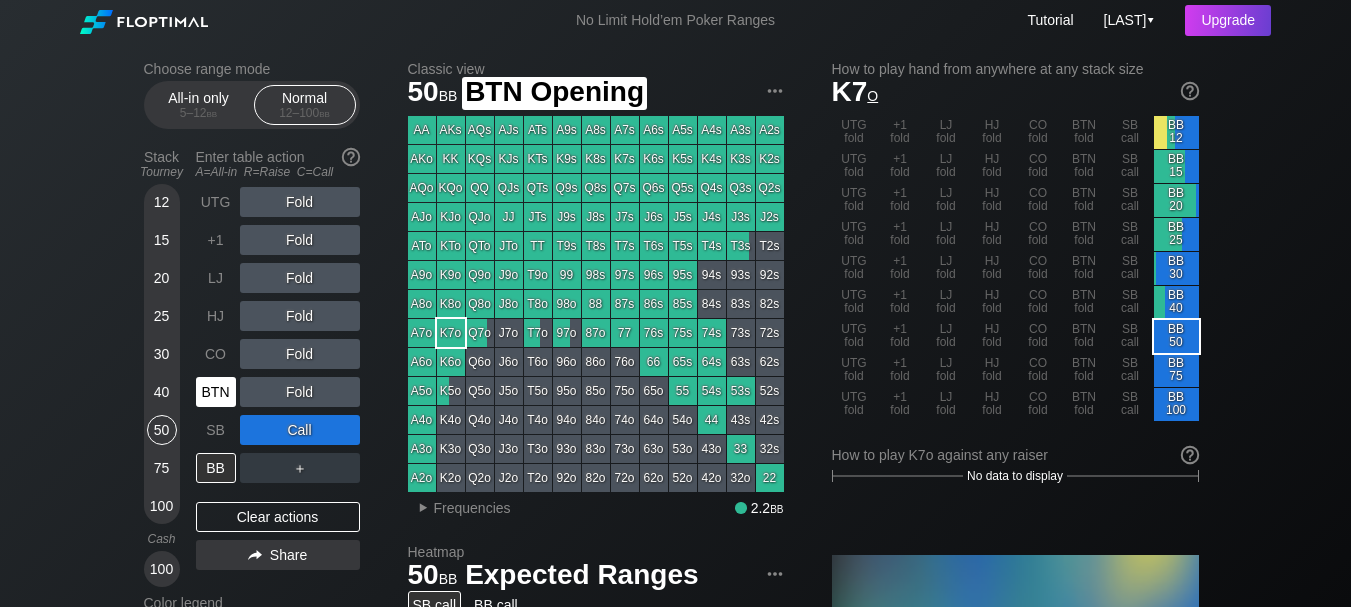 click on "BTN" at bounding box center [216, 392] 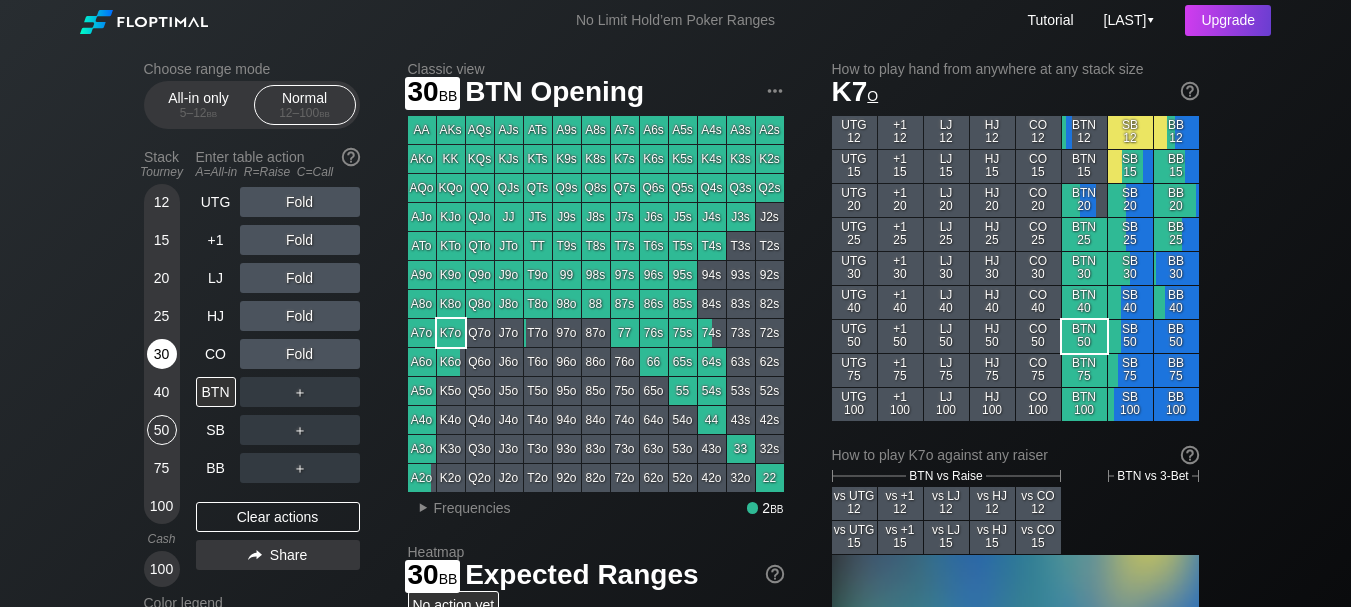 click on "30" at bounding box center [162, 354] 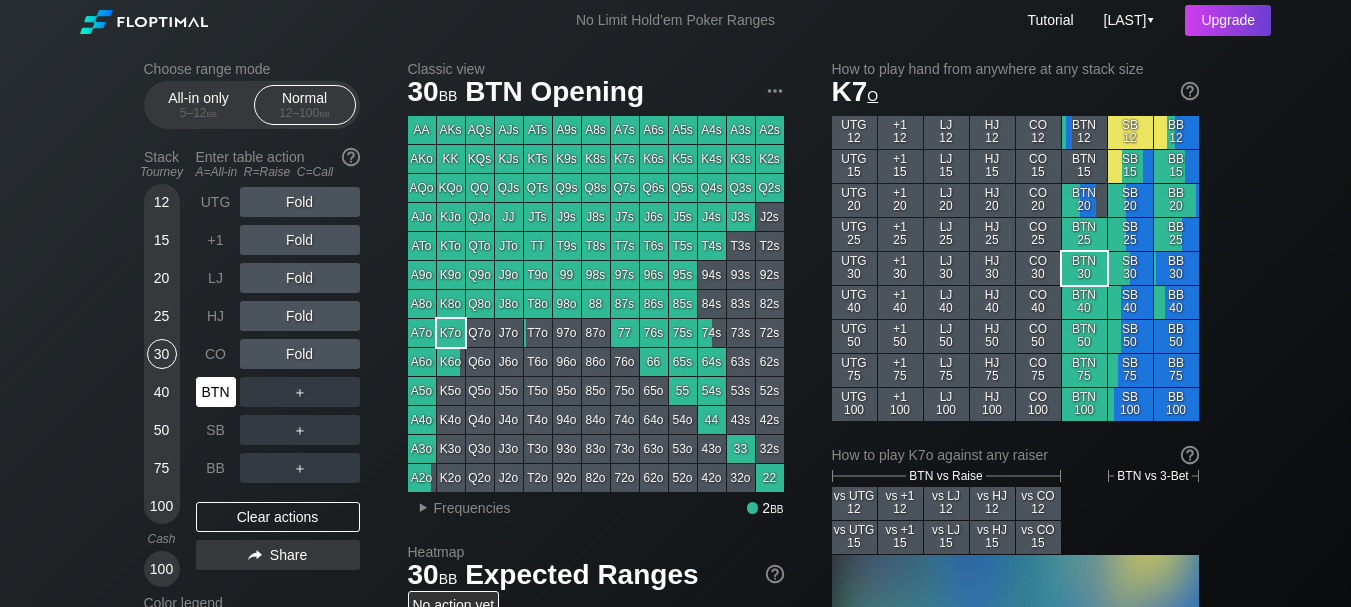 click on "BTN" at bounding box center (216, 392) 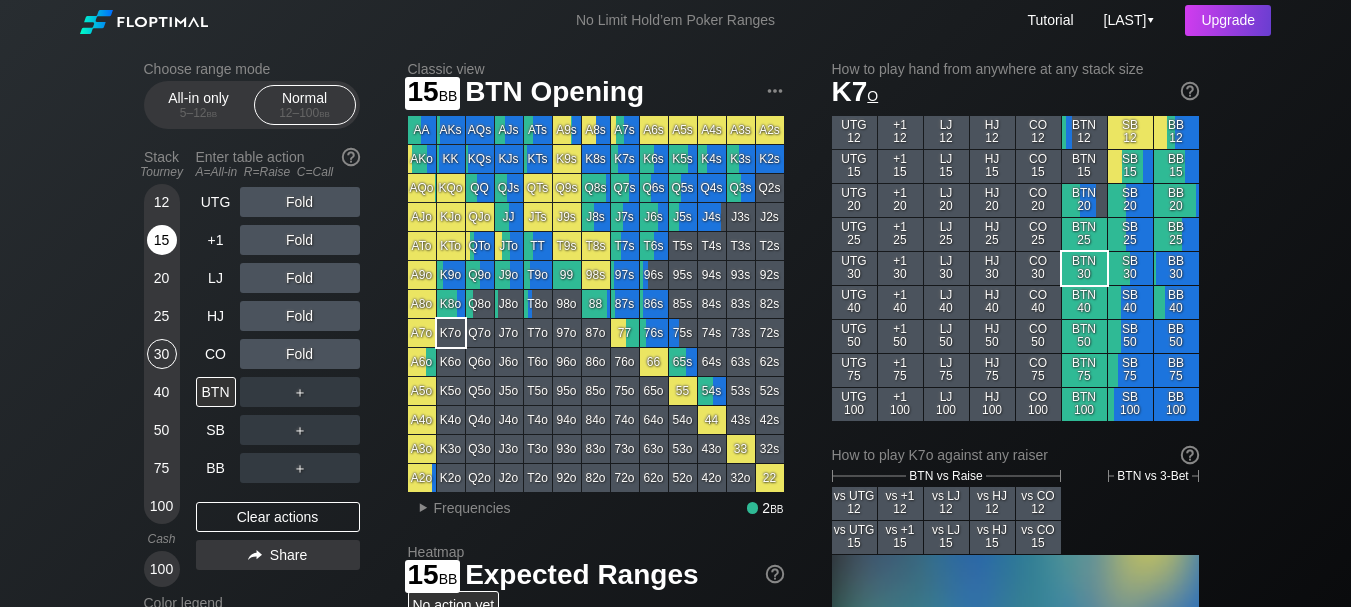 click on "15" at bounding box center (162, 240) 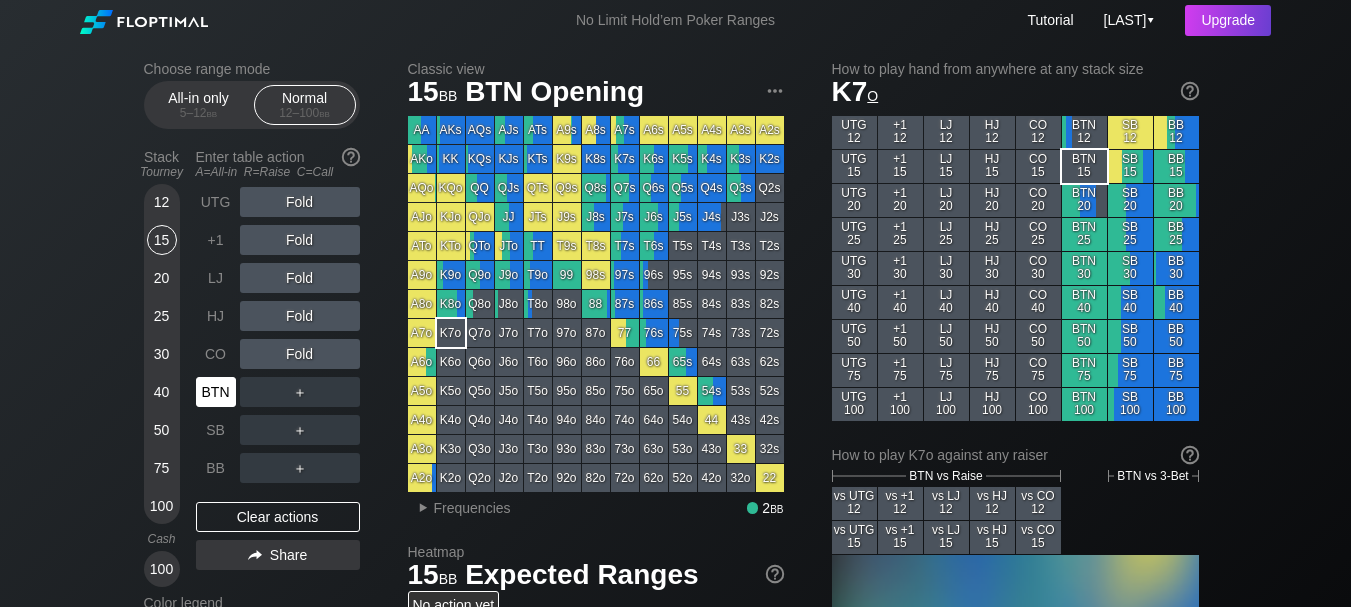 click on "BTN" at bounding box center [216, 392] 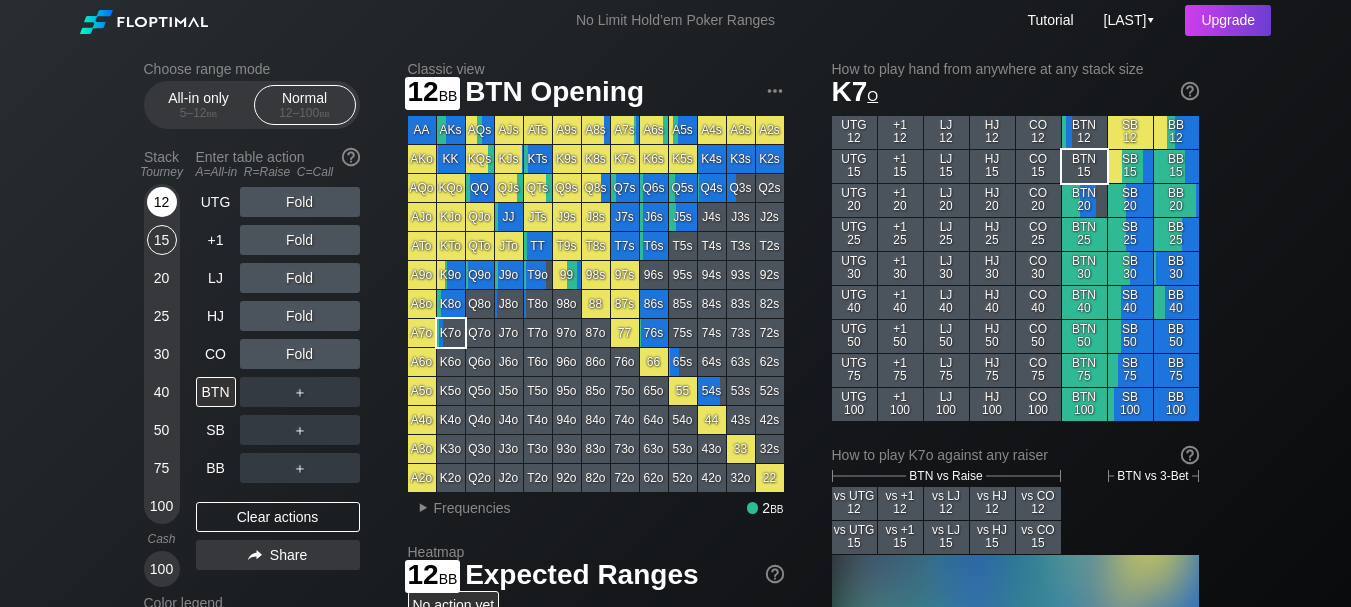 click on "12" at bounding box center (162, 202) 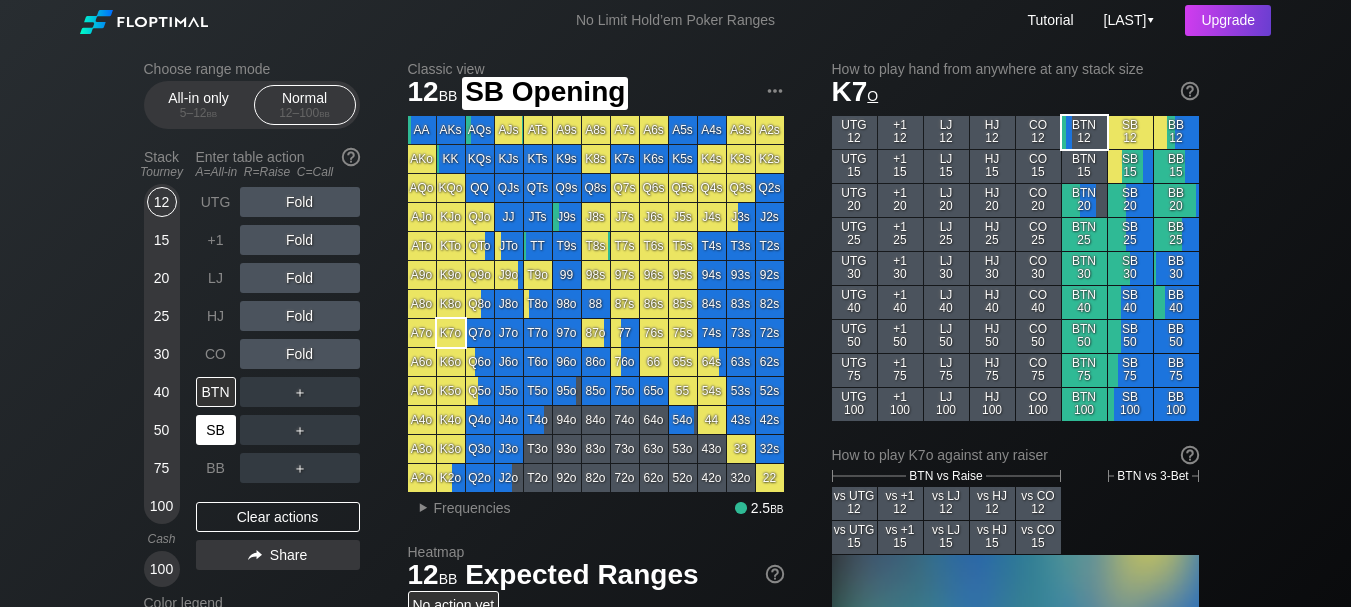 click on "SB" at bounding box center (216, 430) 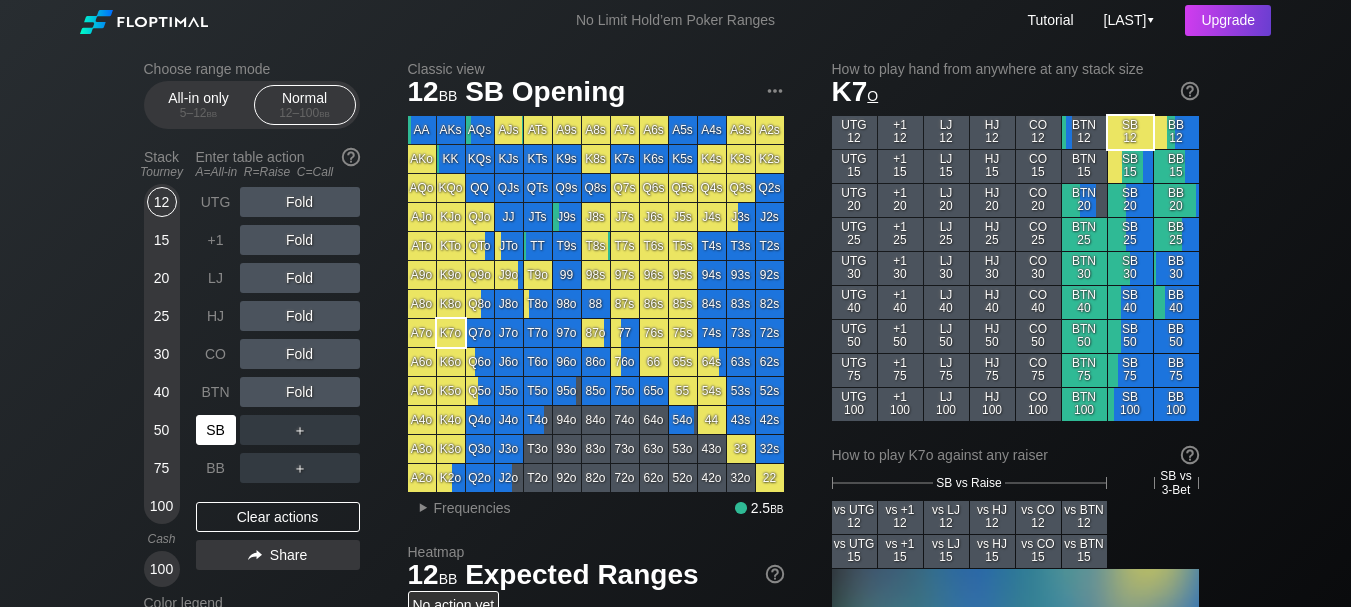 click on "SB" at bounding box center (216, 430) 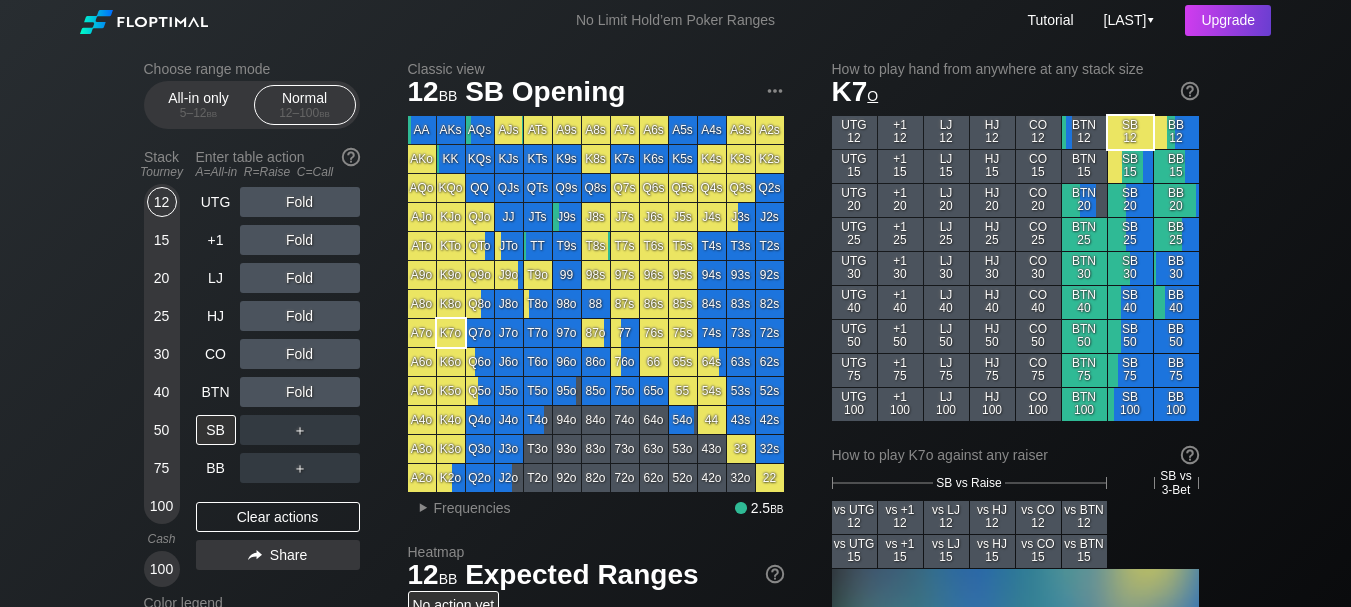 click on "Choose range mode" at bounding box center (252, 69) 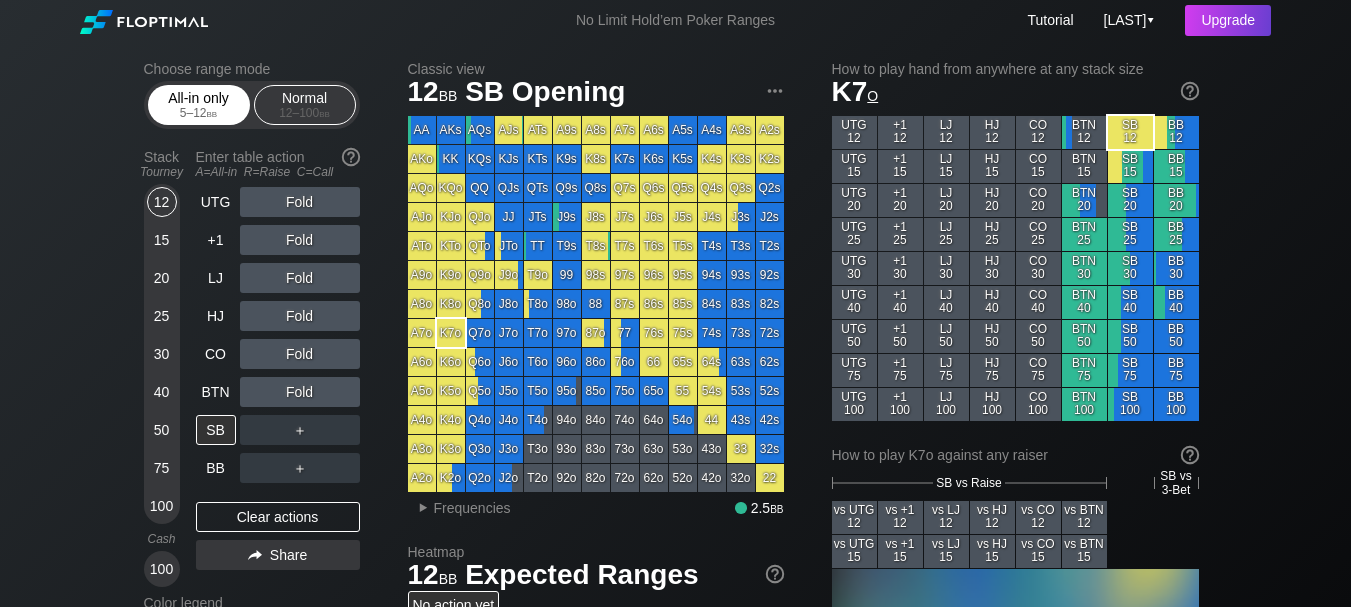 click on "All-in only 5 – 12 bb" at bounding box center (199, 105) 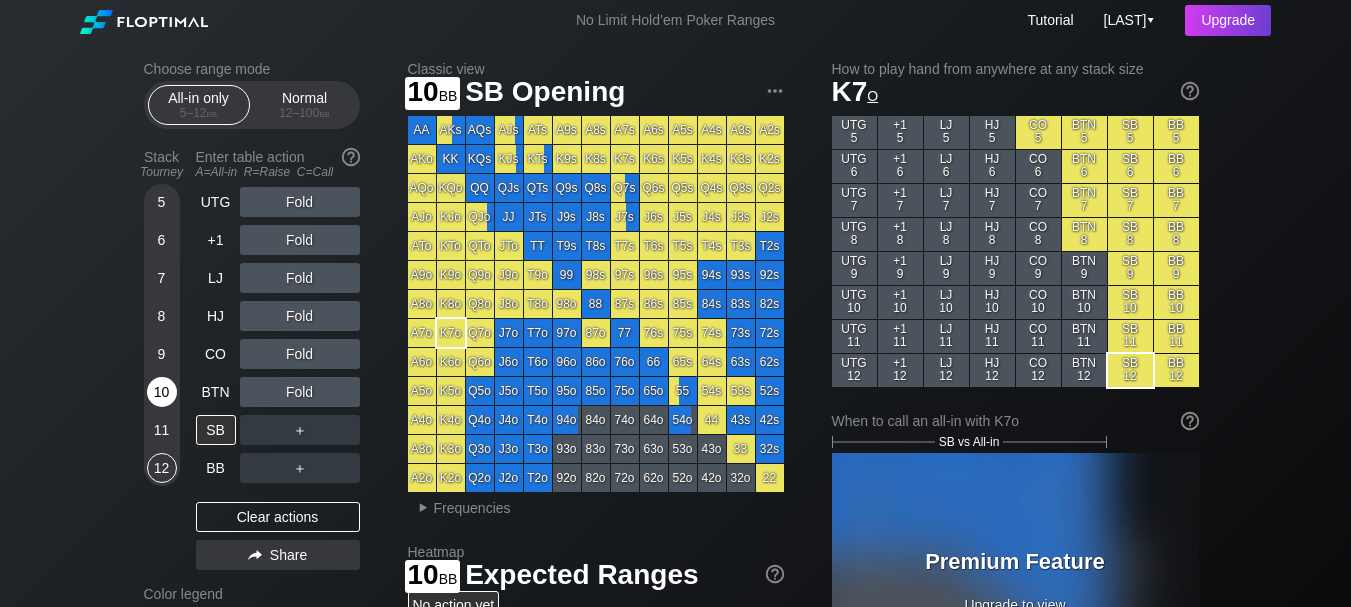 click on "10" at bounding box center [162, 392] 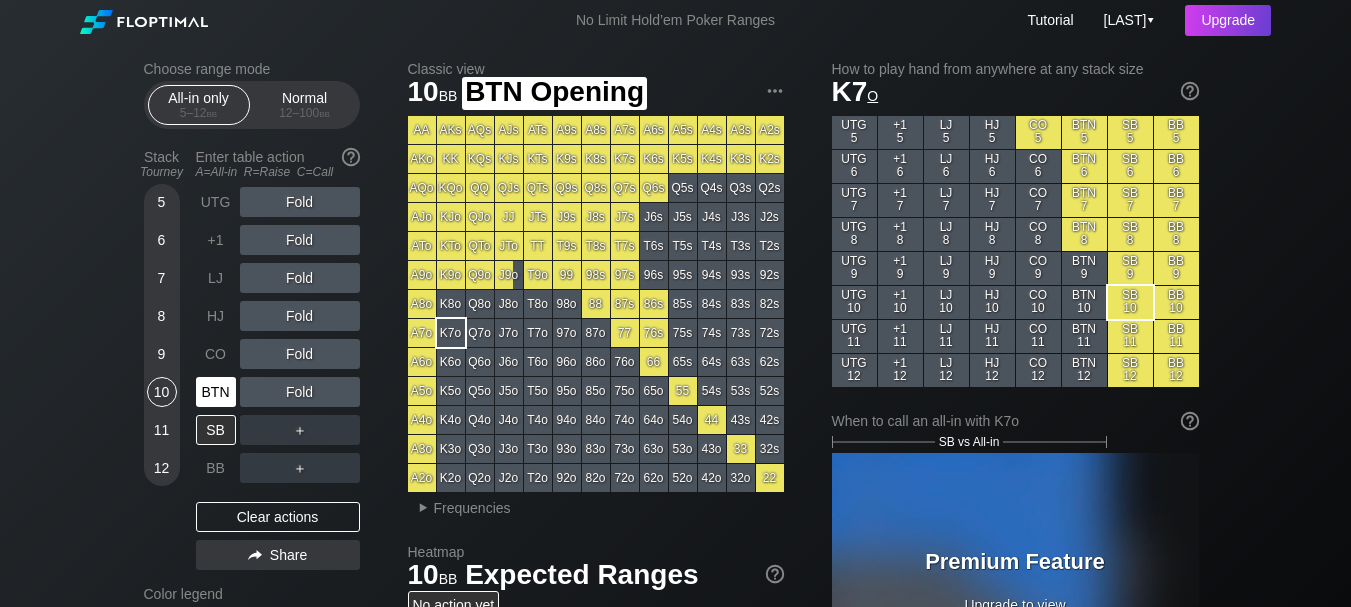 click on "BTN" at bounding box center (216, 392) 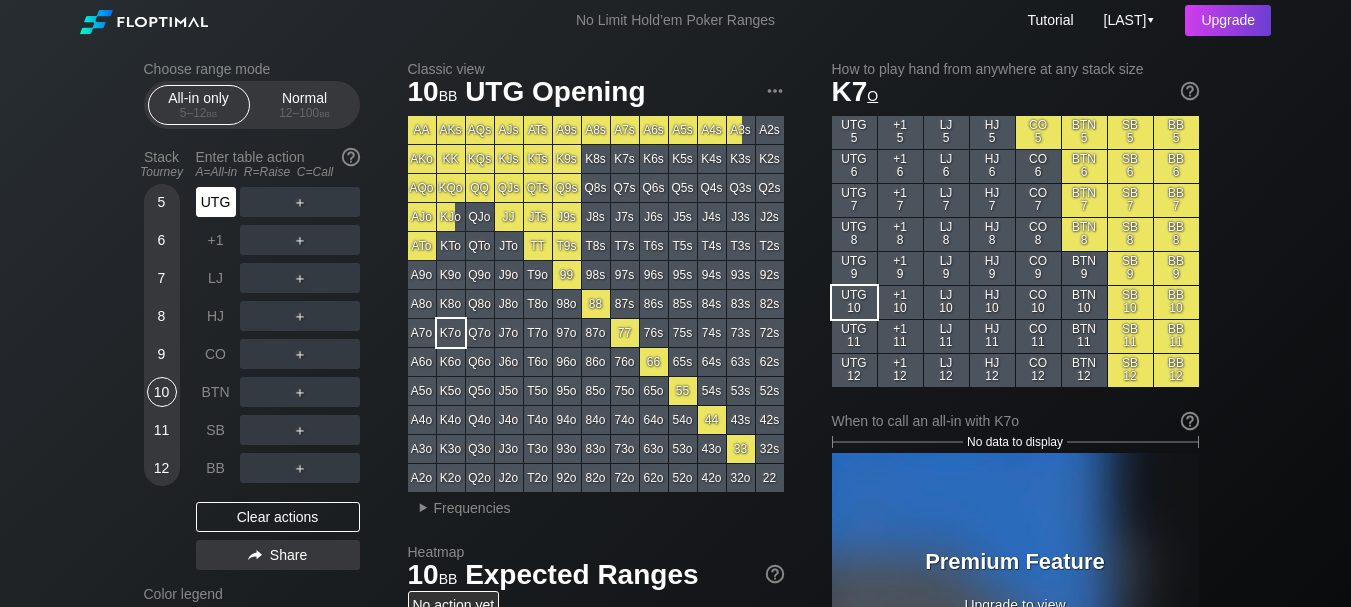 click on "UTG" at bounding box center [216, 202] 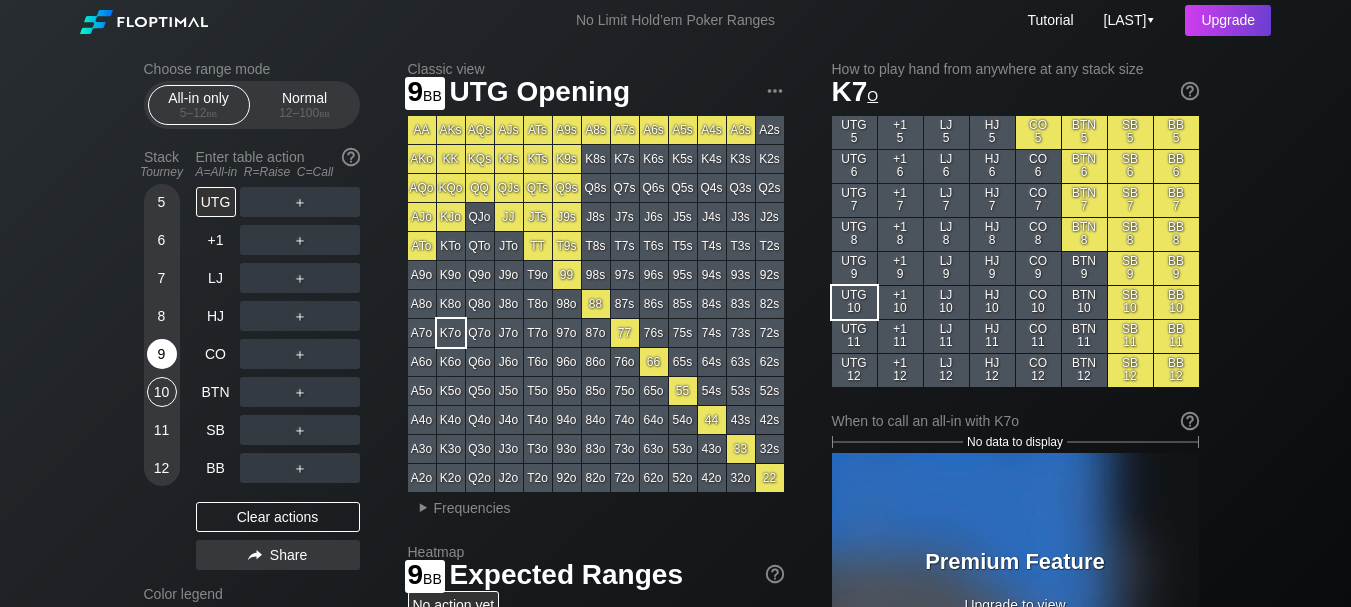 click on "9" at bounding box center [162, 354] 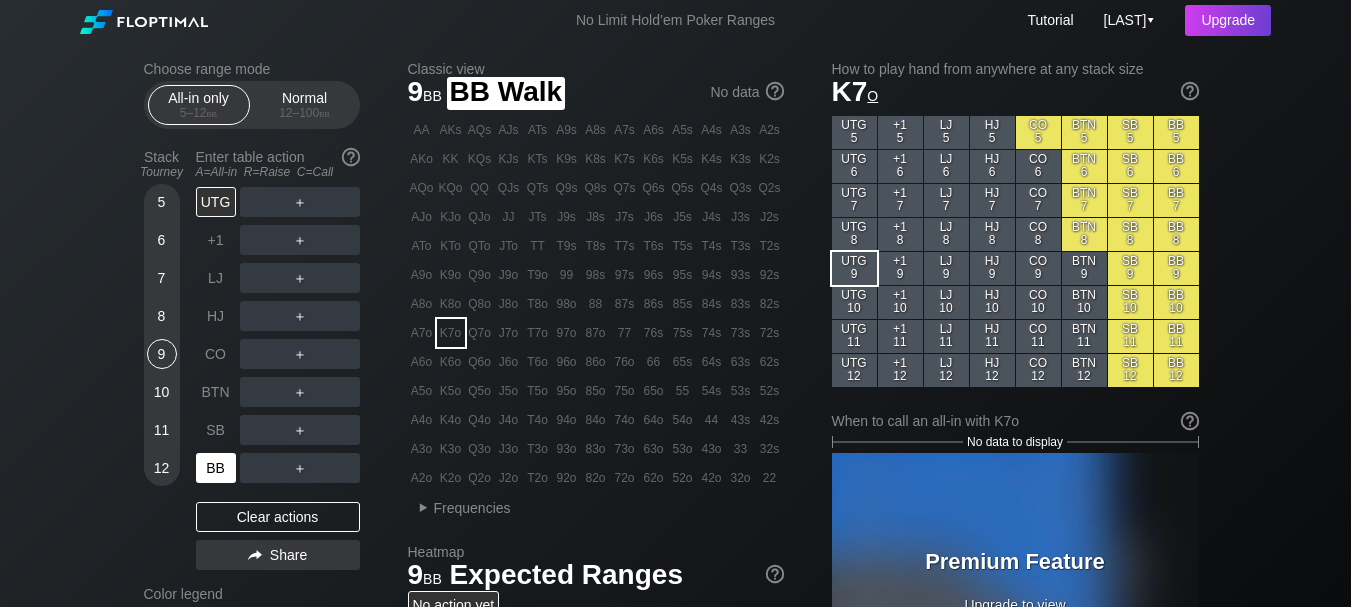 click on "BB" at bounding box center [216, 468] 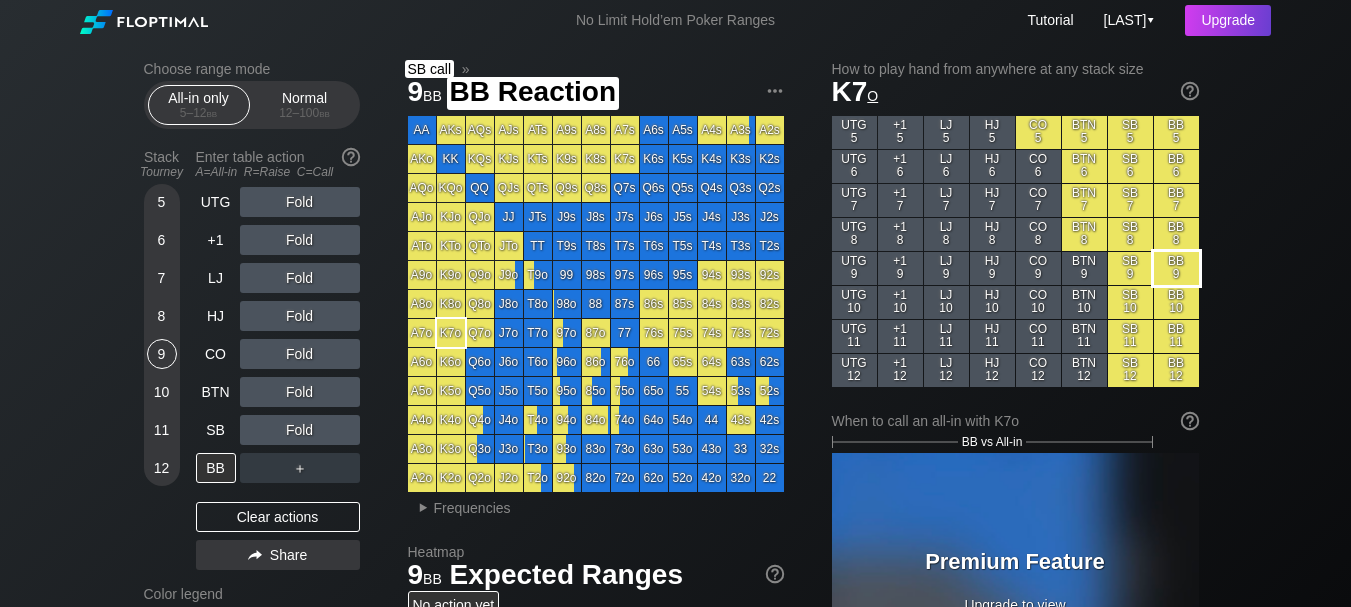 click on "BB 9" at bounding box center (1176, 268) 